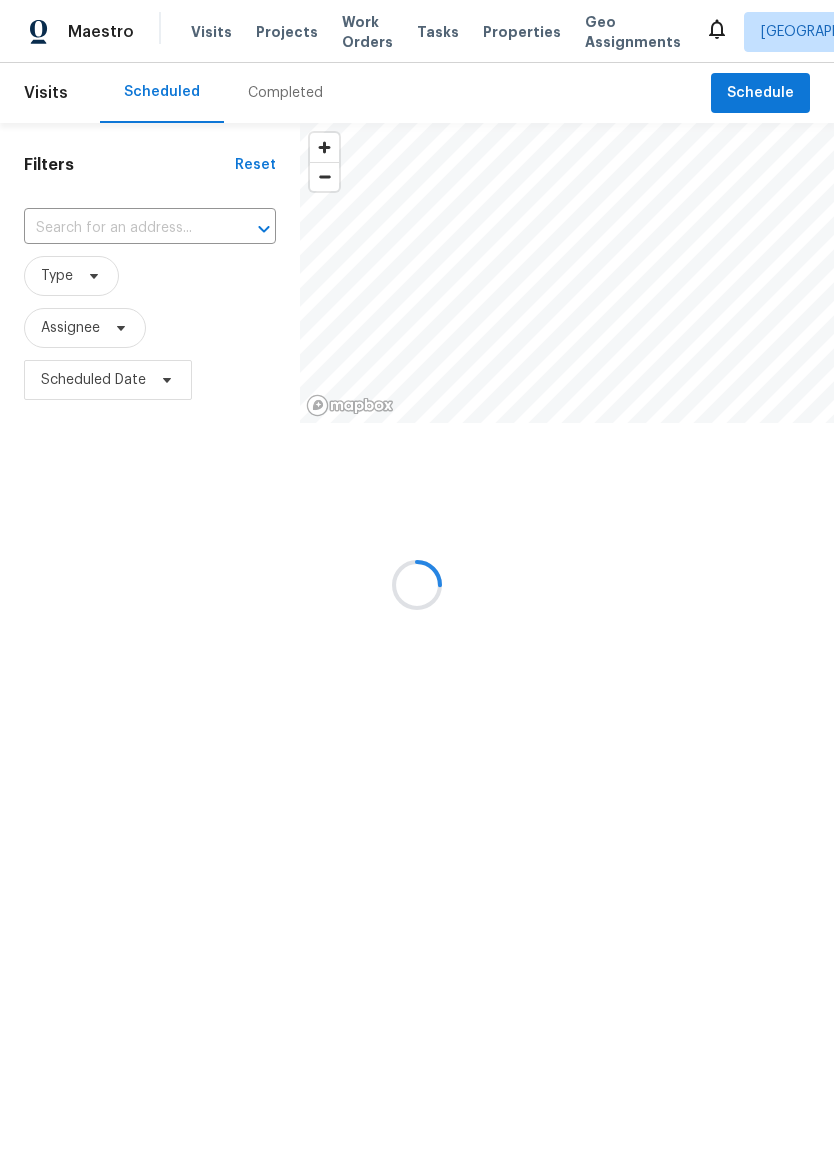 scroll, scrollTop: 0, scrollLeft: 0, axis: both 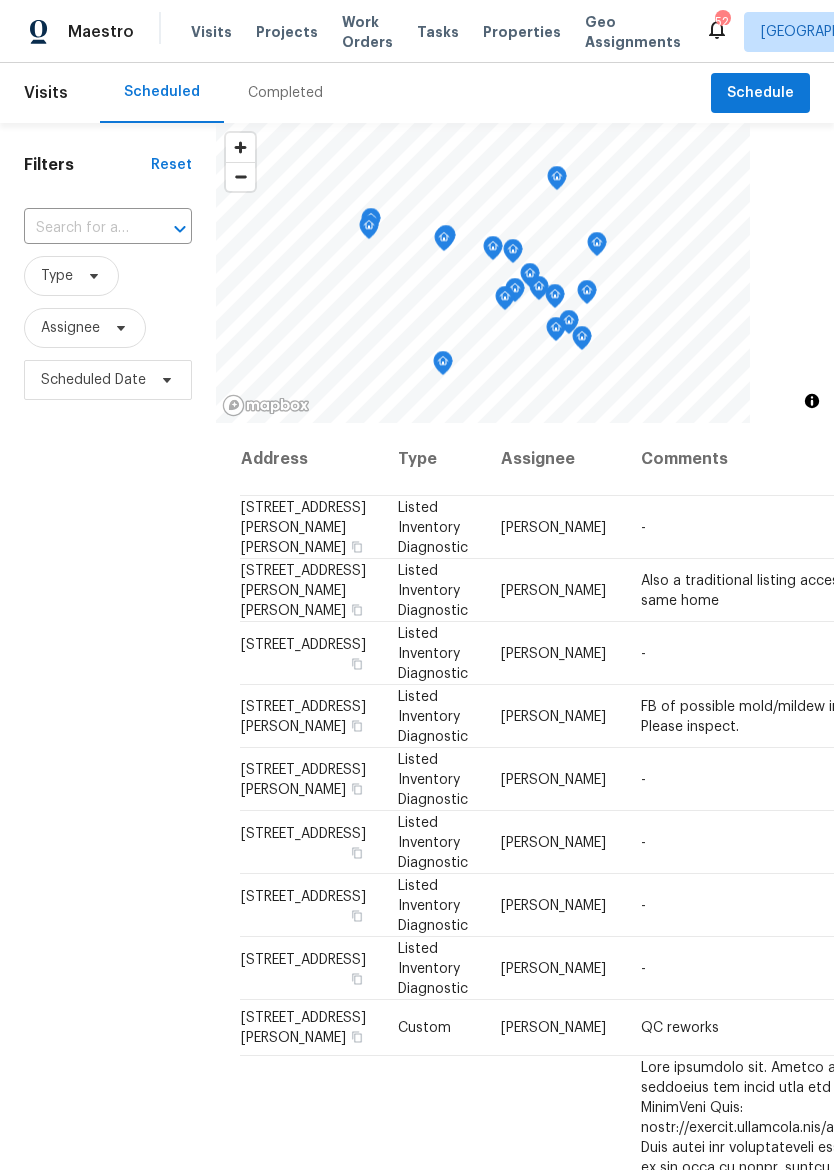 click on "Properties" at bounding box center [522, 32] 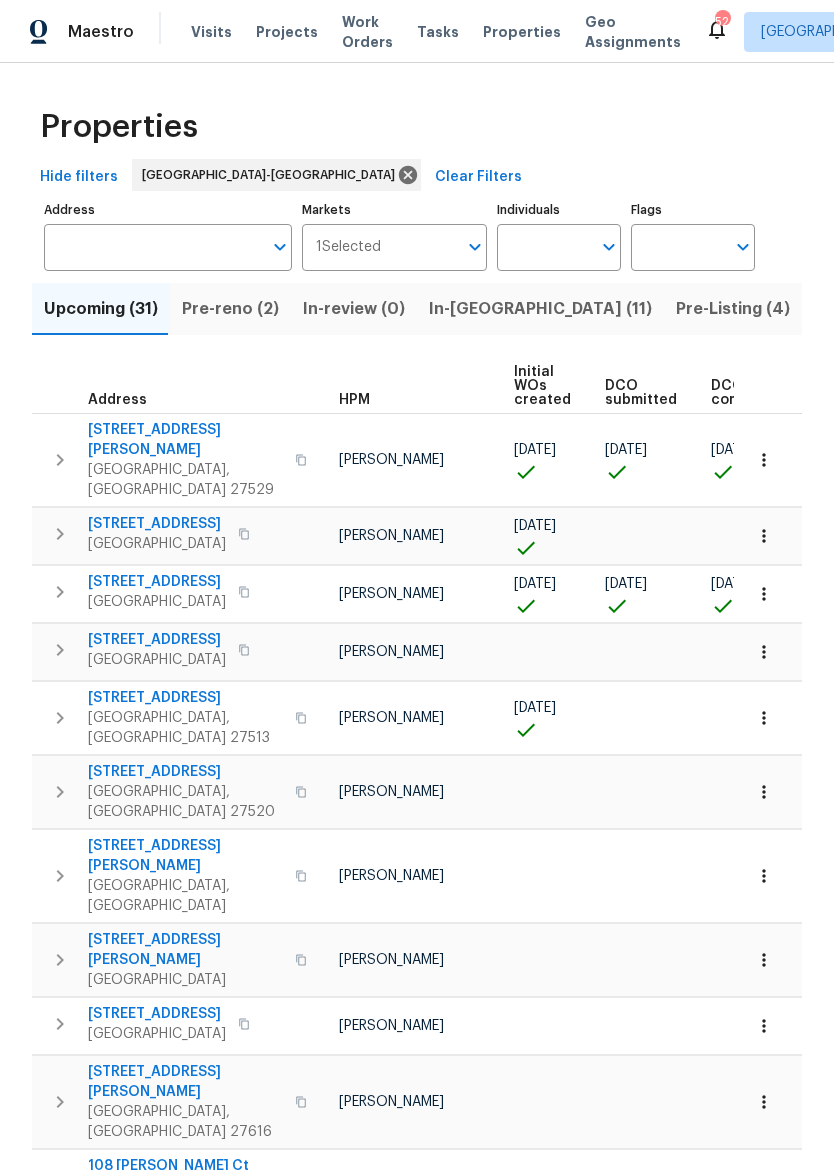 scroll, scrollTop: 0, scrollLeft: 54, axis: horizontal 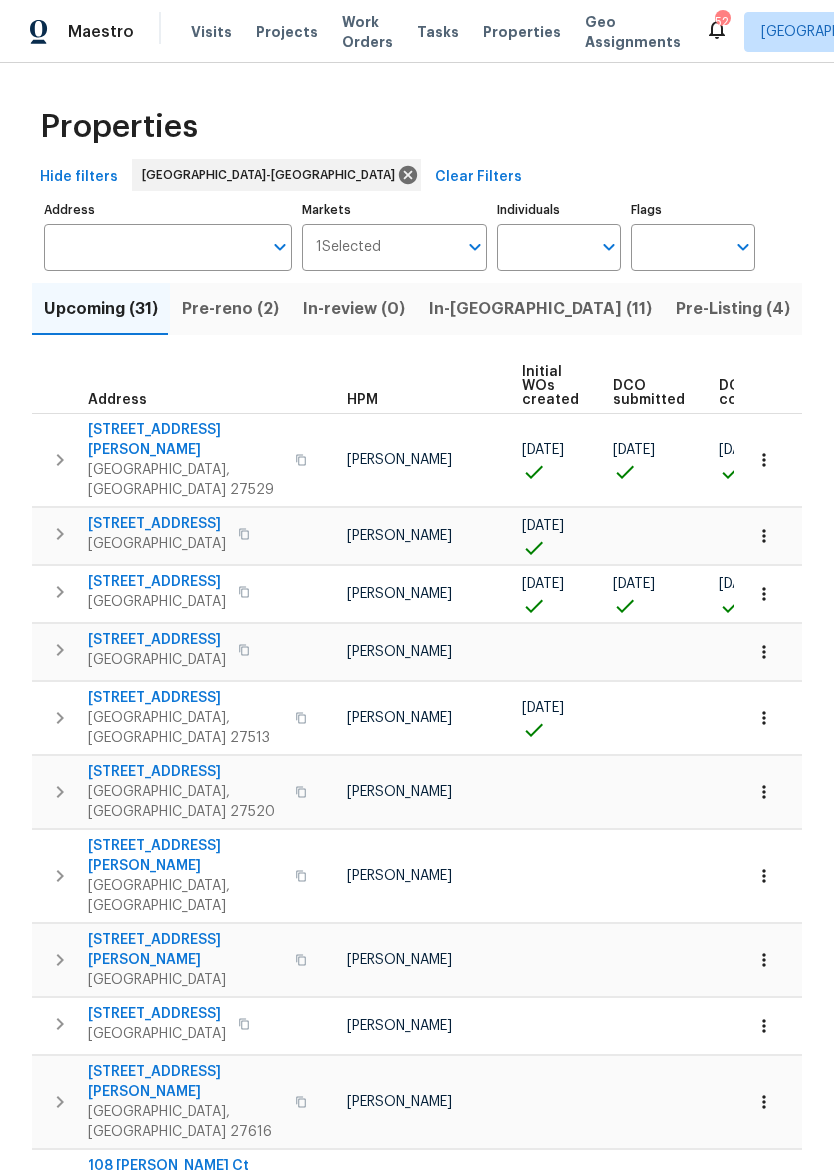 click on "[STREET_ADDRESS]" at bounding box center [157, 524] 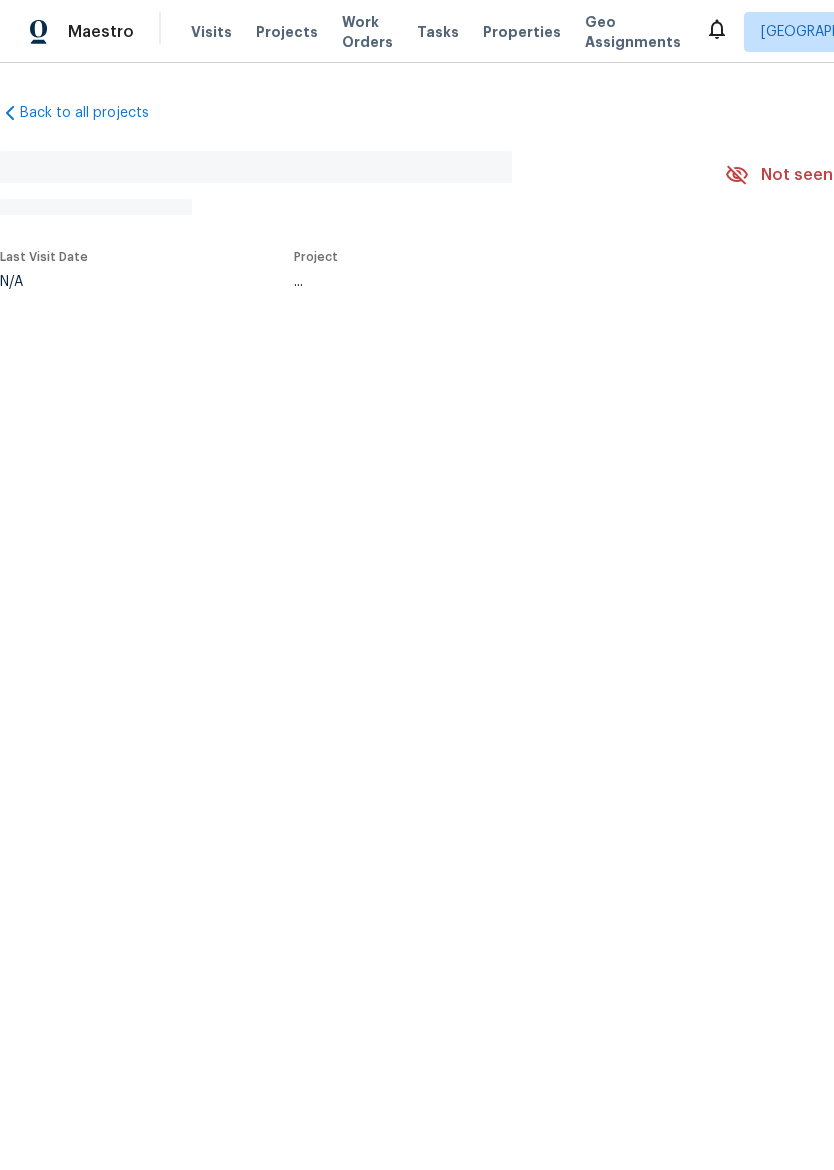 scroll, scrollTop: 0, scrollLeft: 0, axis: both 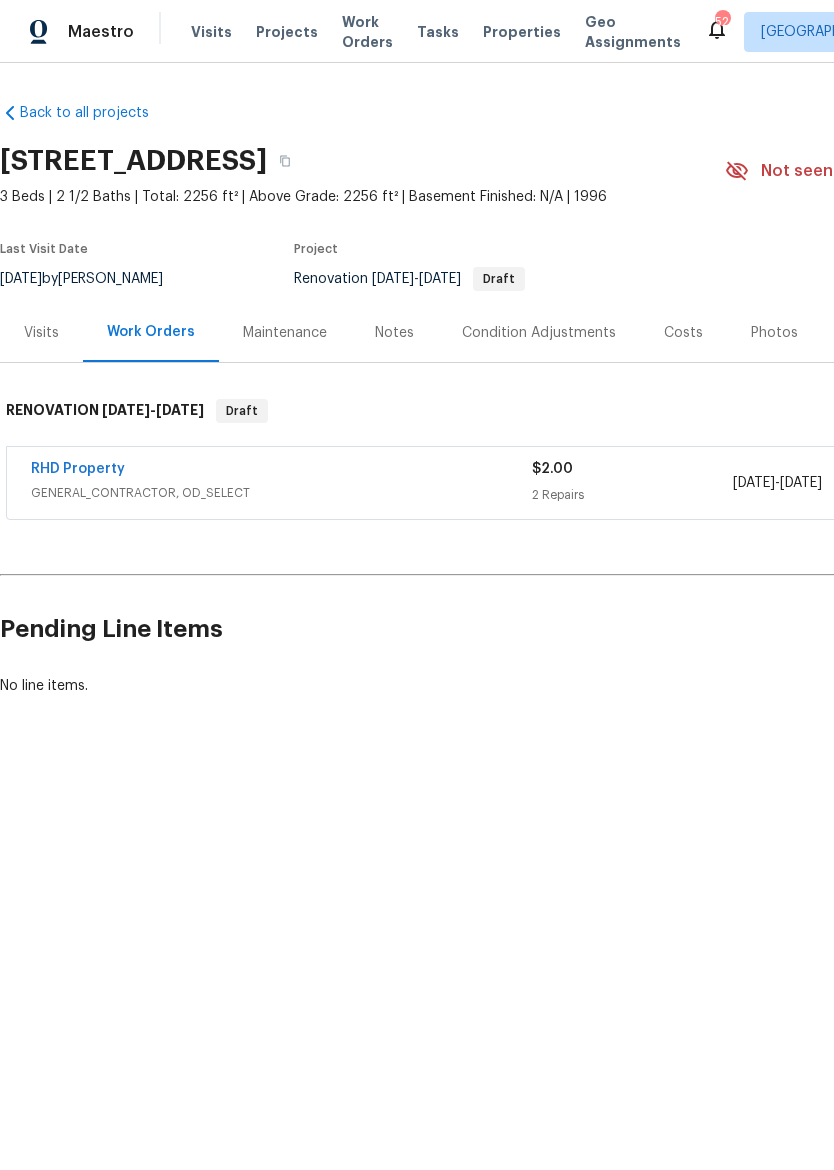 click on "Notes" at bounding box center (394, 333) 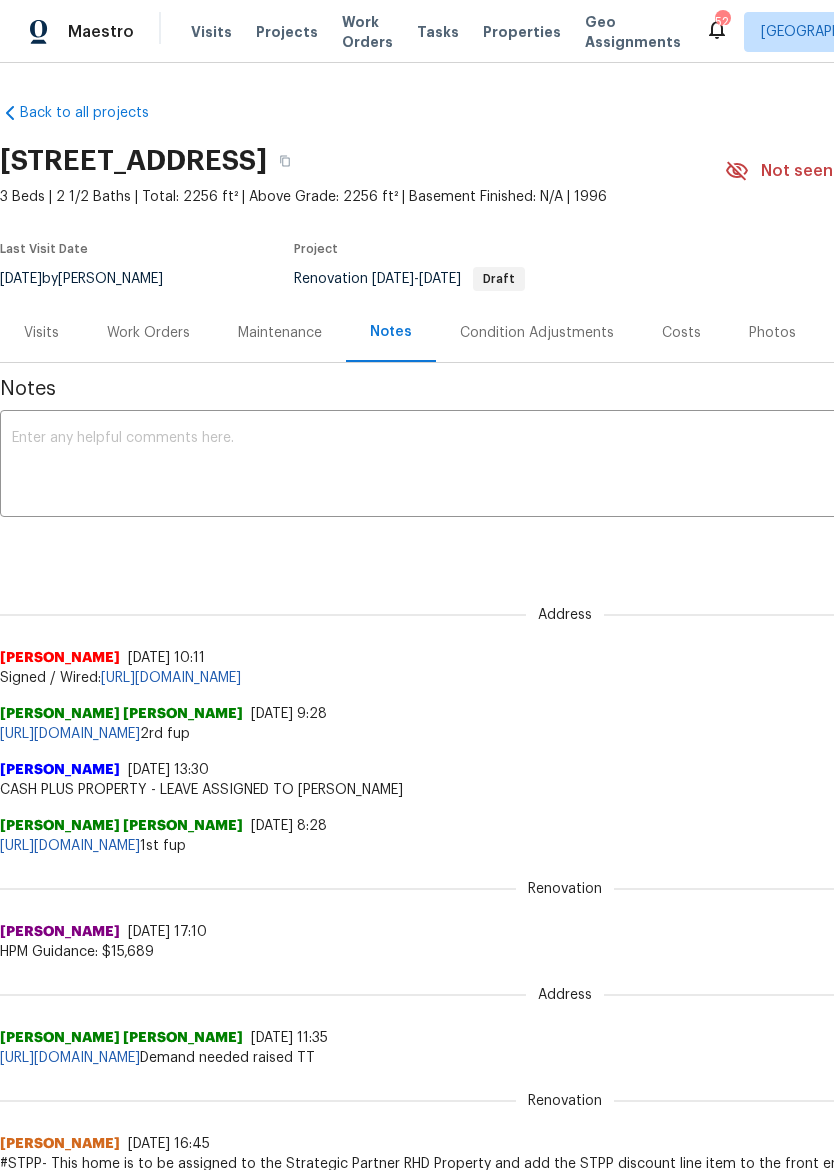 click on "Properties" at bounding box center [522, 32] 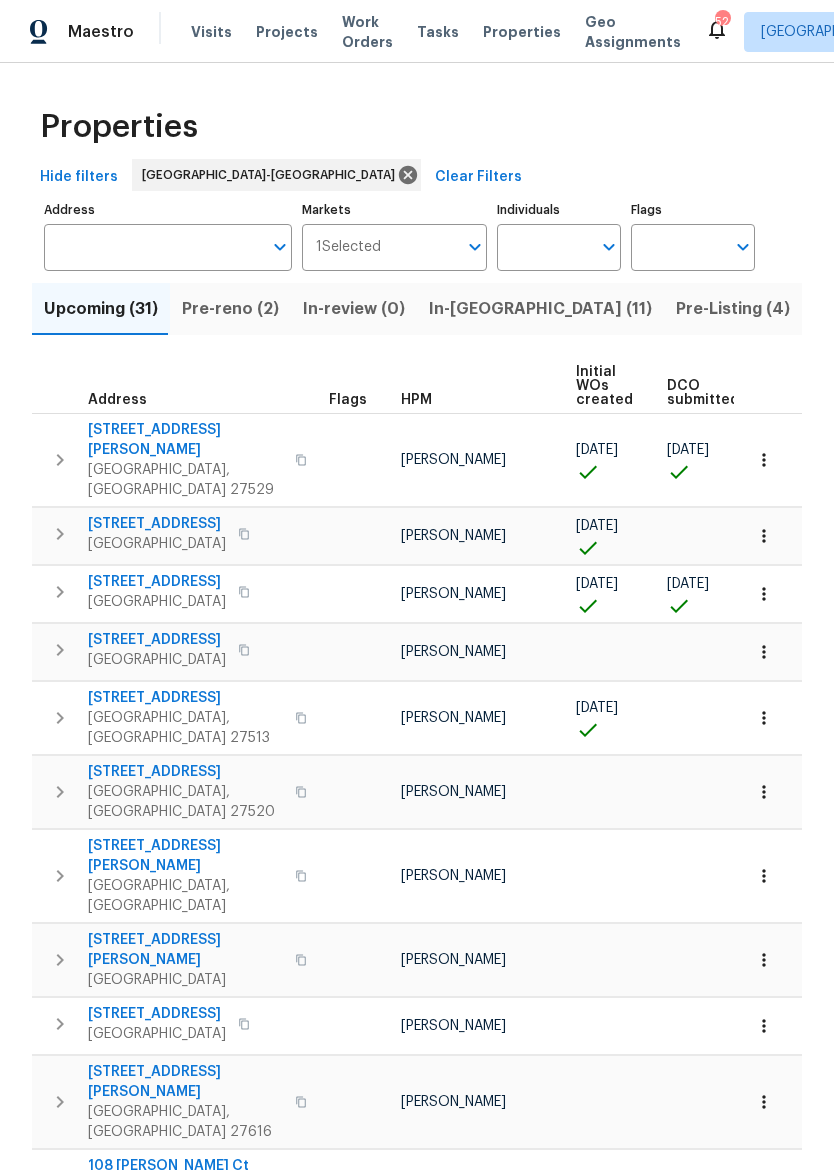 click 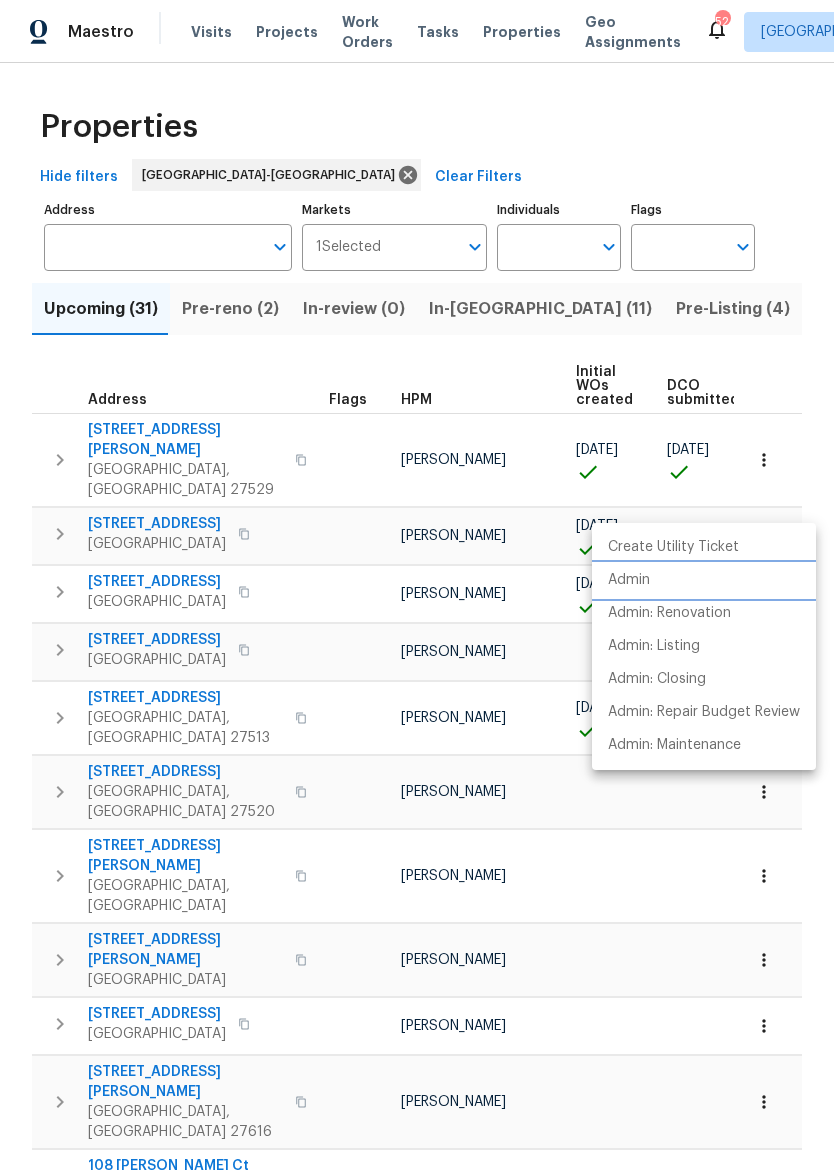 click on "Admin" at bounding box center [704, 580] 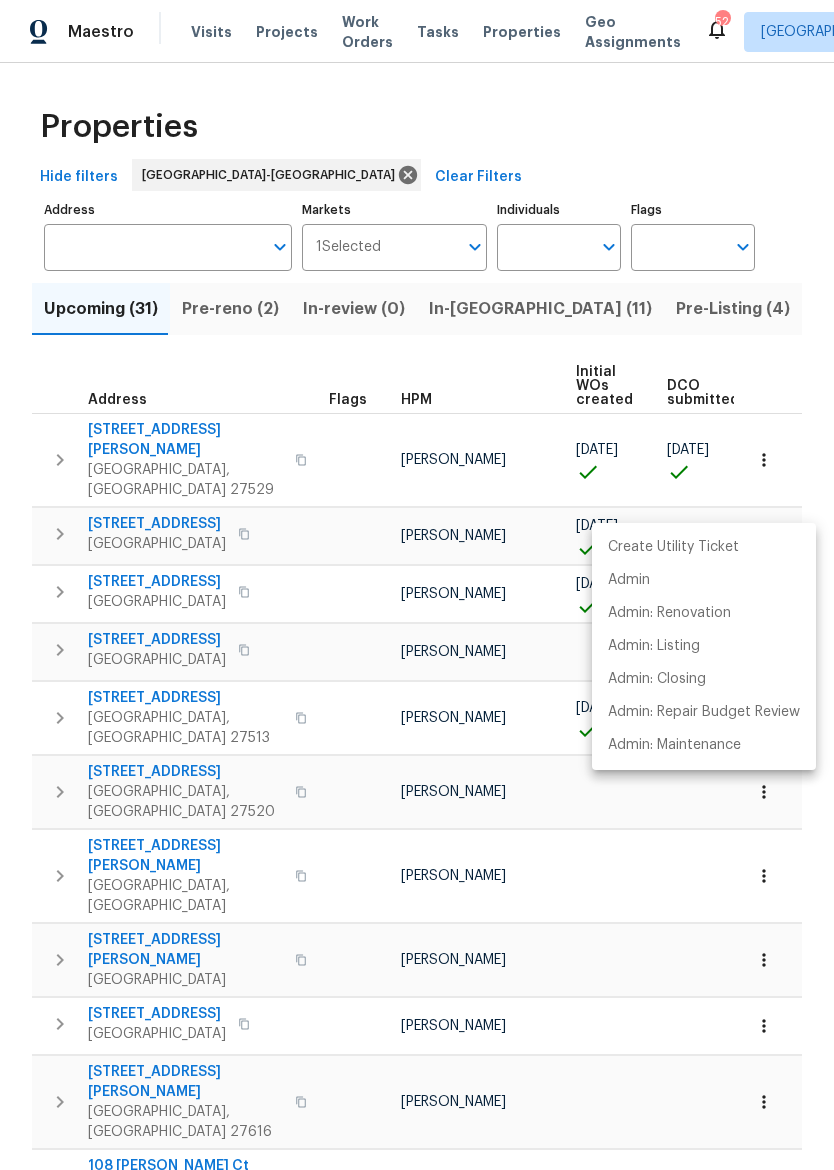 click at bounding box center (417, 585) 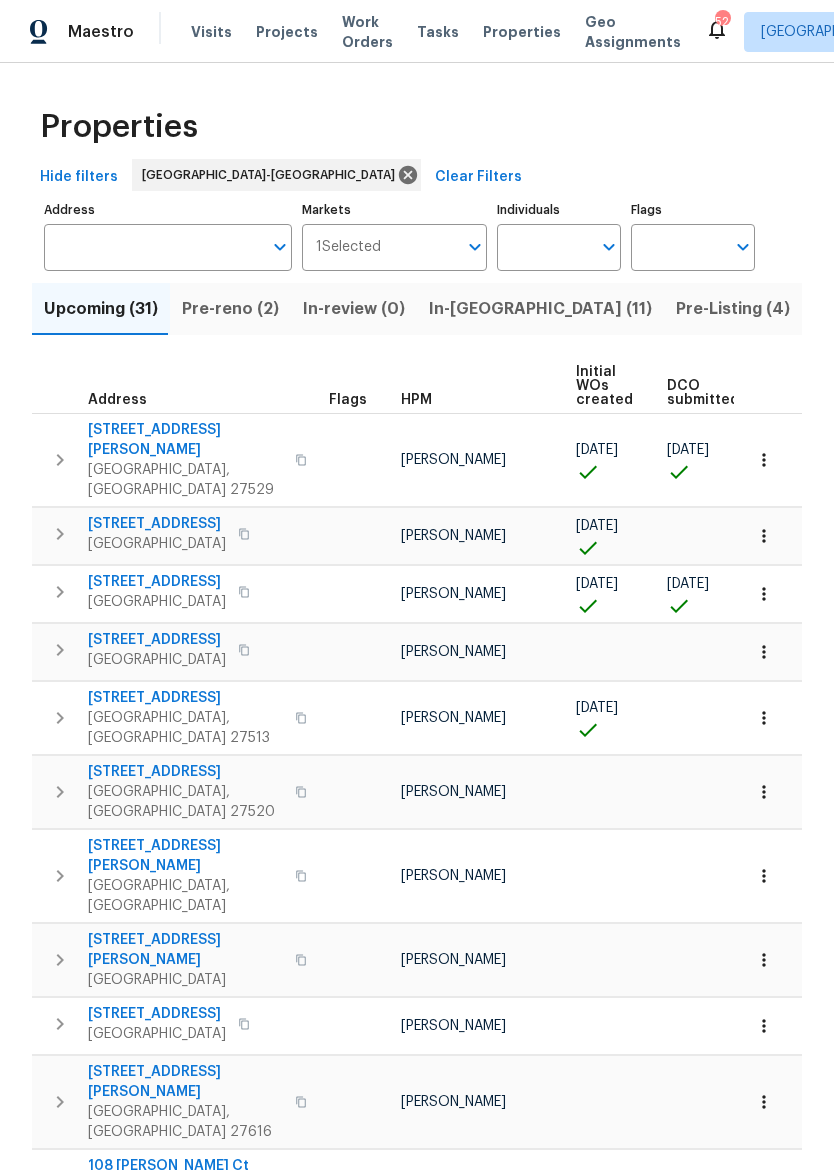 click on "[STREET_ADDRESS]" at bounding box center [157, 524] 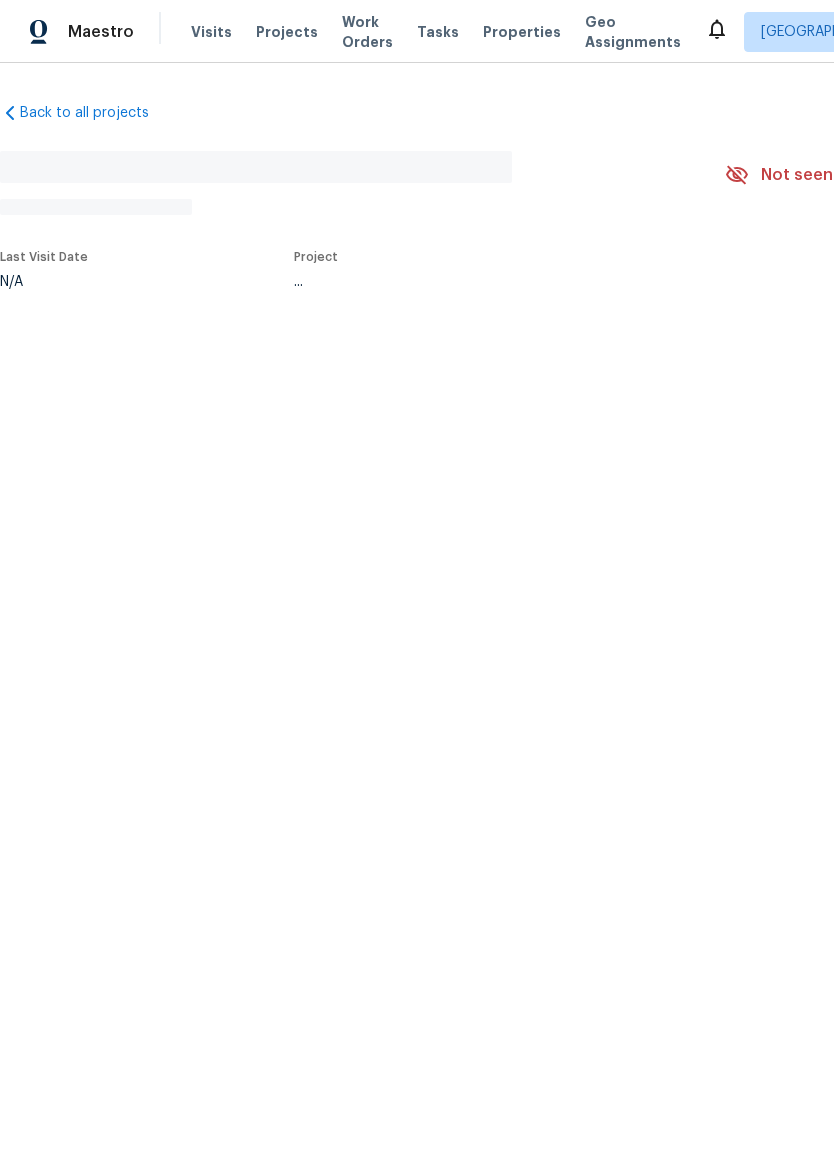 scroll, scrollTop: 0, scrollLeft: 0, axis: both 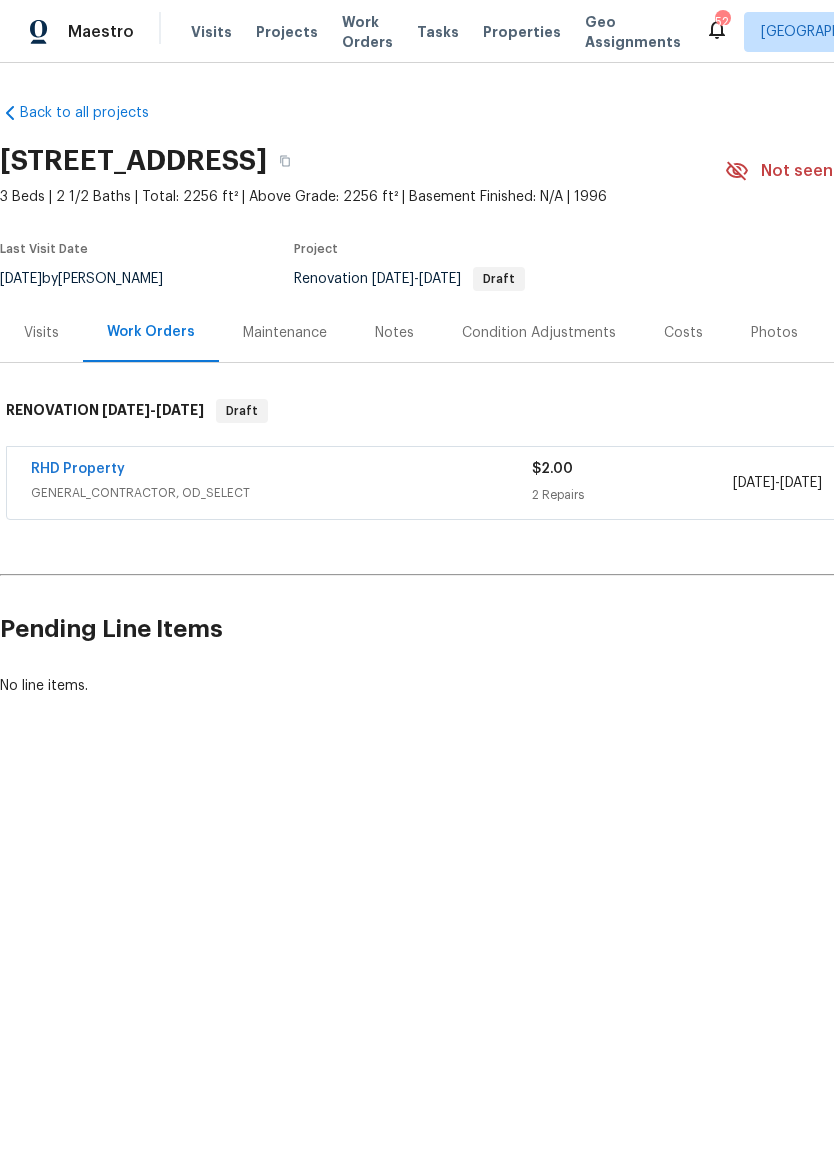 click on "Notes" at bounding box center [394, 333] 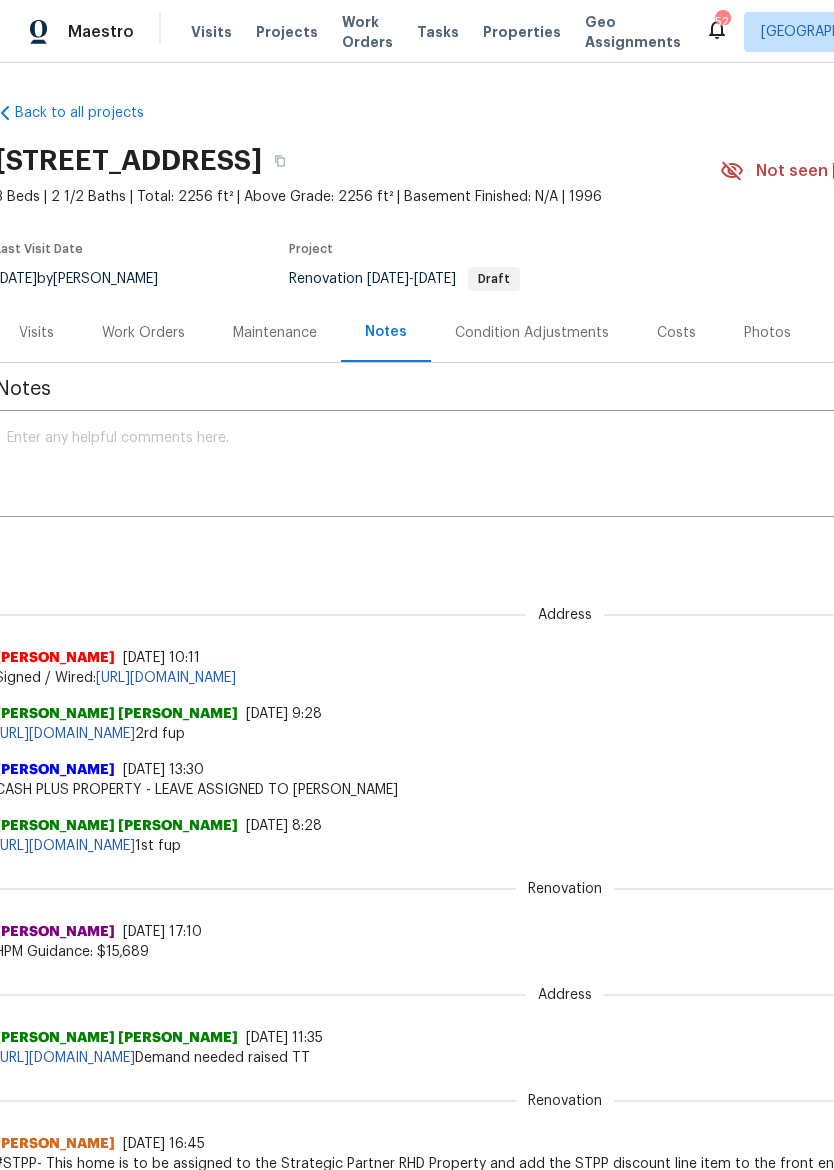 scroll, scrollTop: 0, scrollLeft: 5, axis: horizontal 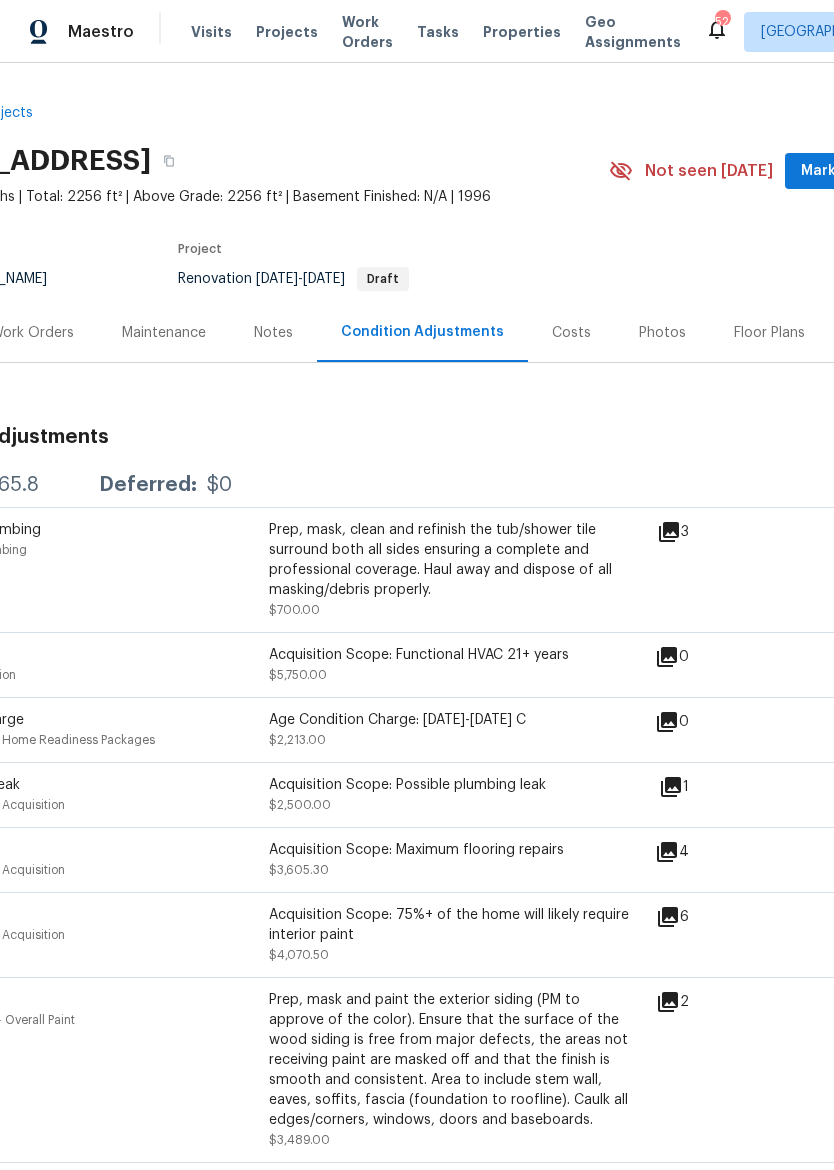click on "Photos" at bounding box center (662, 333) 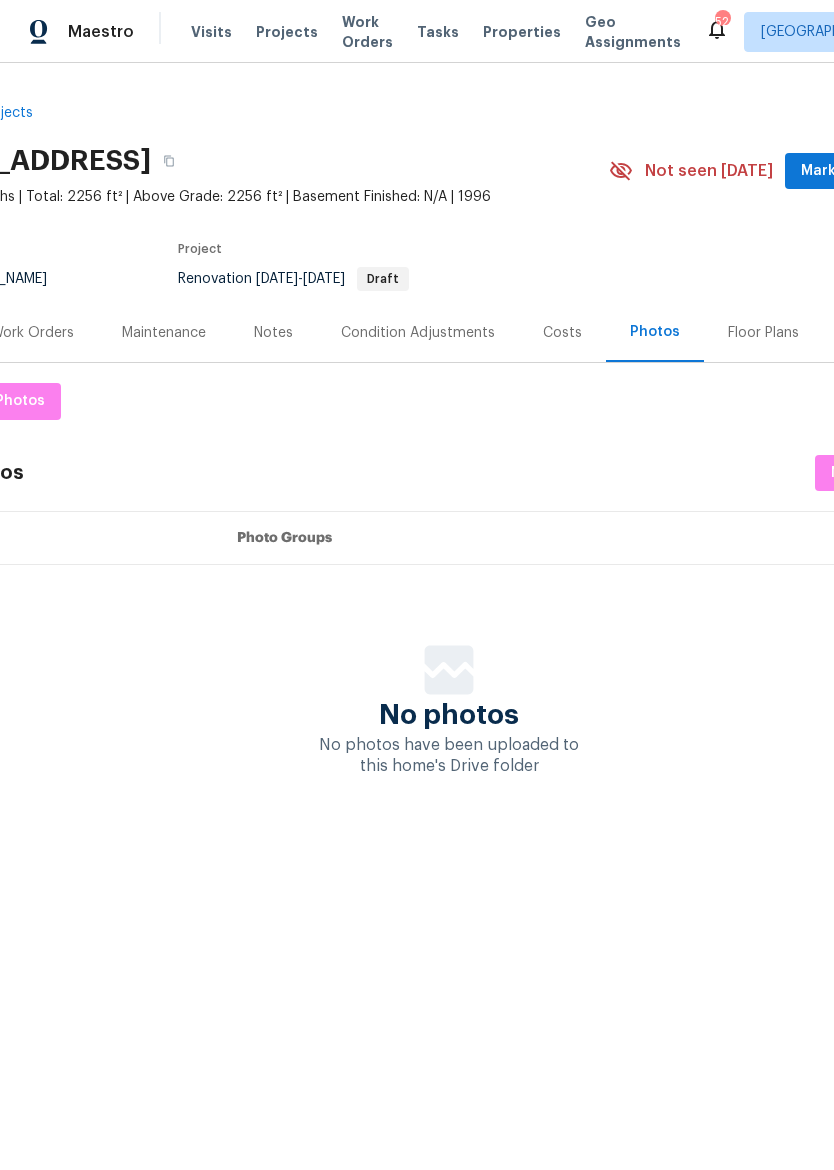 click on "Floor Plans" at bounding box center (763, 333) 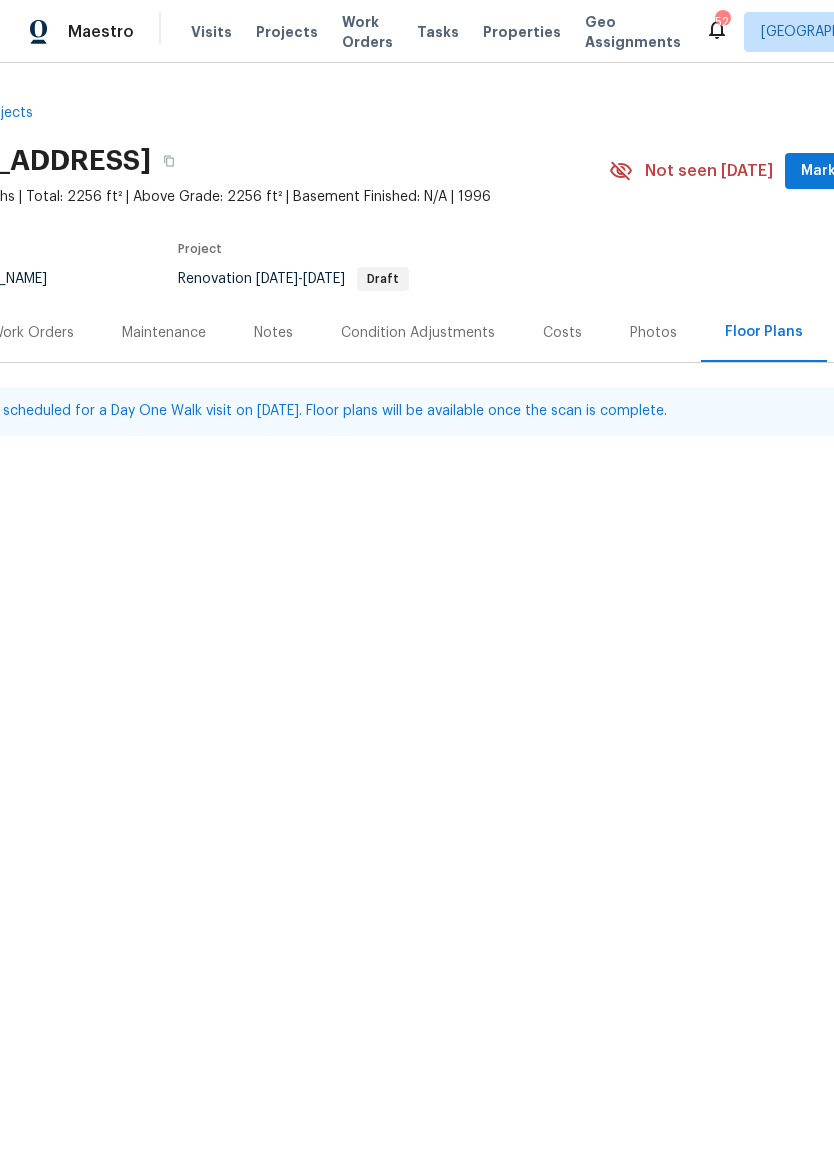 click on "Costs" at bounding box center [562, 332] 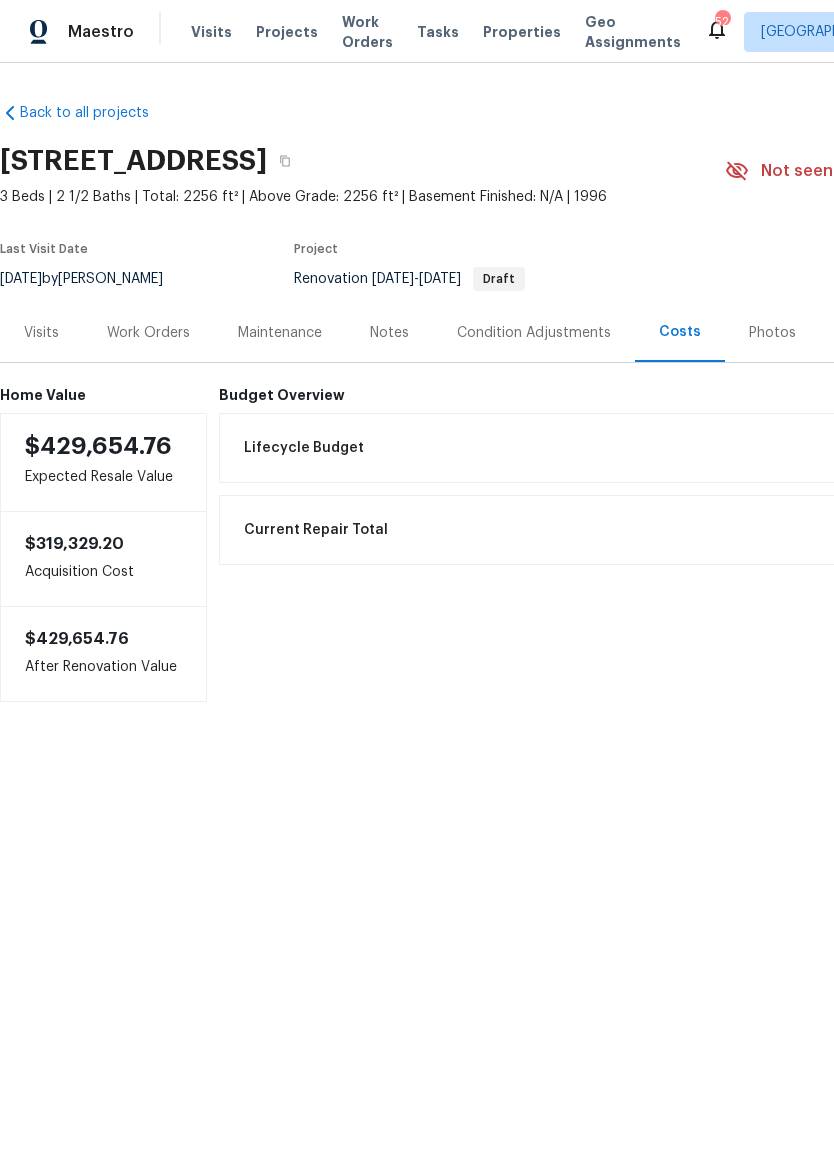 scroll, scrollTop: 0, scrollLeft: 0, axis: both 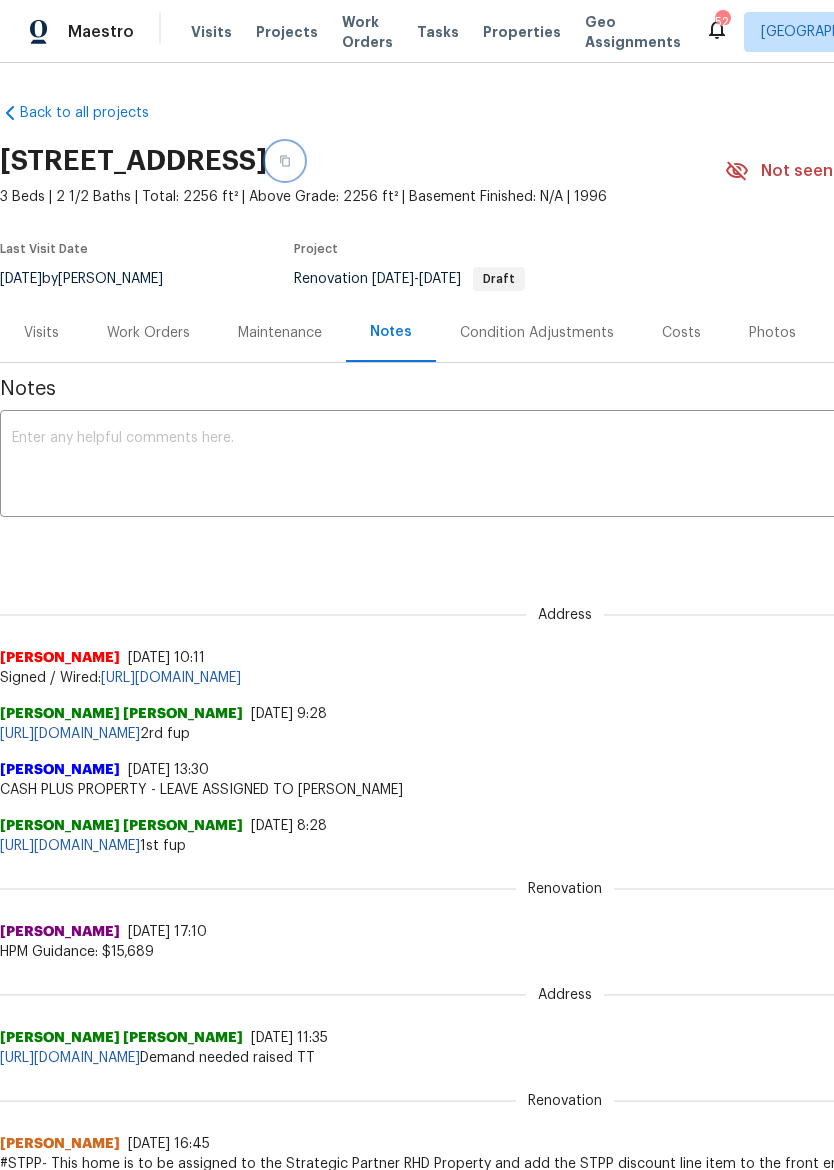 click 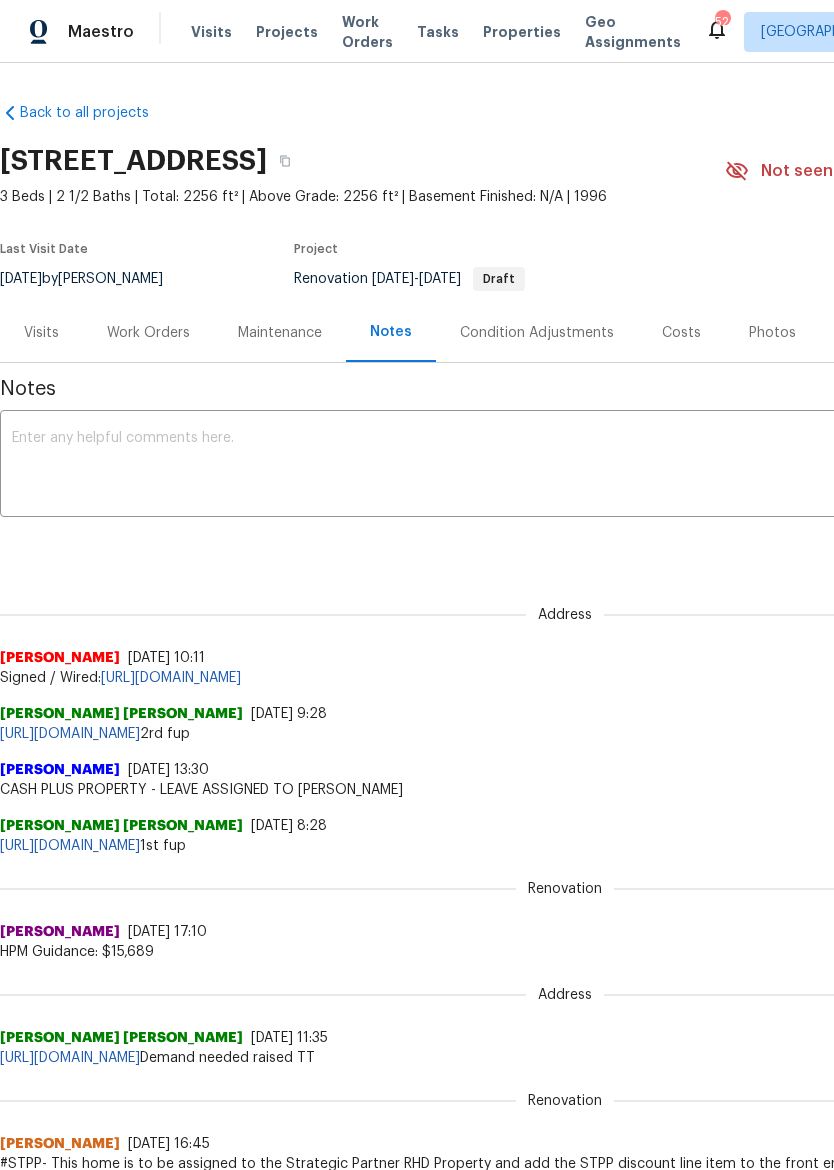click on "Work Orders" at bounding box center (148, 333) 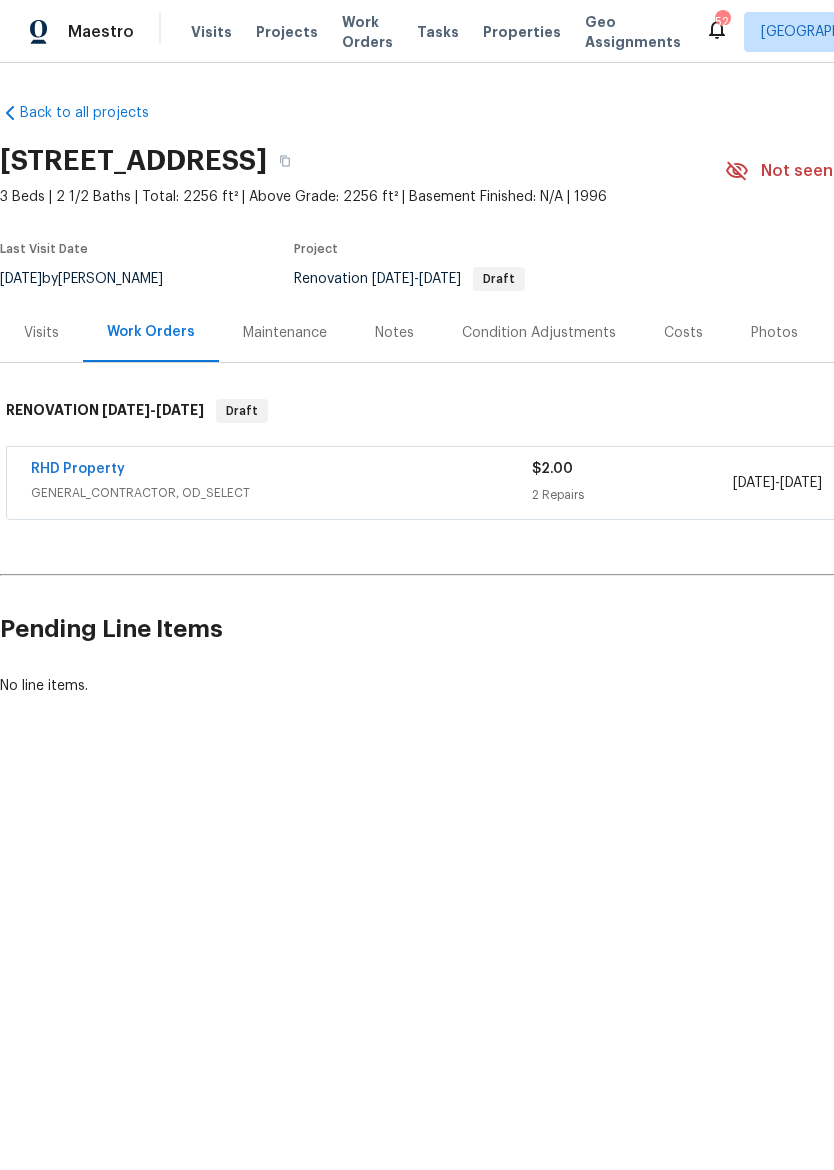 click on "Notes" at bounding box center [394, 332] 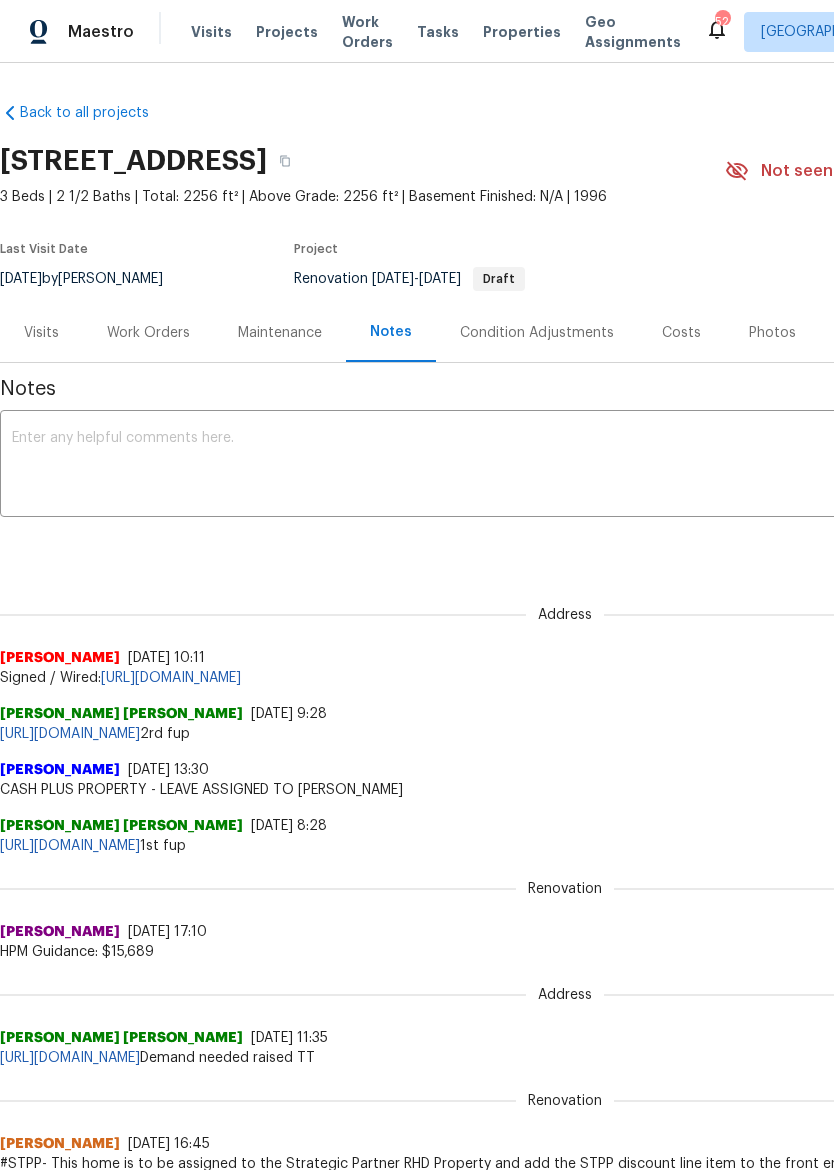 click on "[URL][DOMAIN_NAME]" at bounding box center (171, 678) 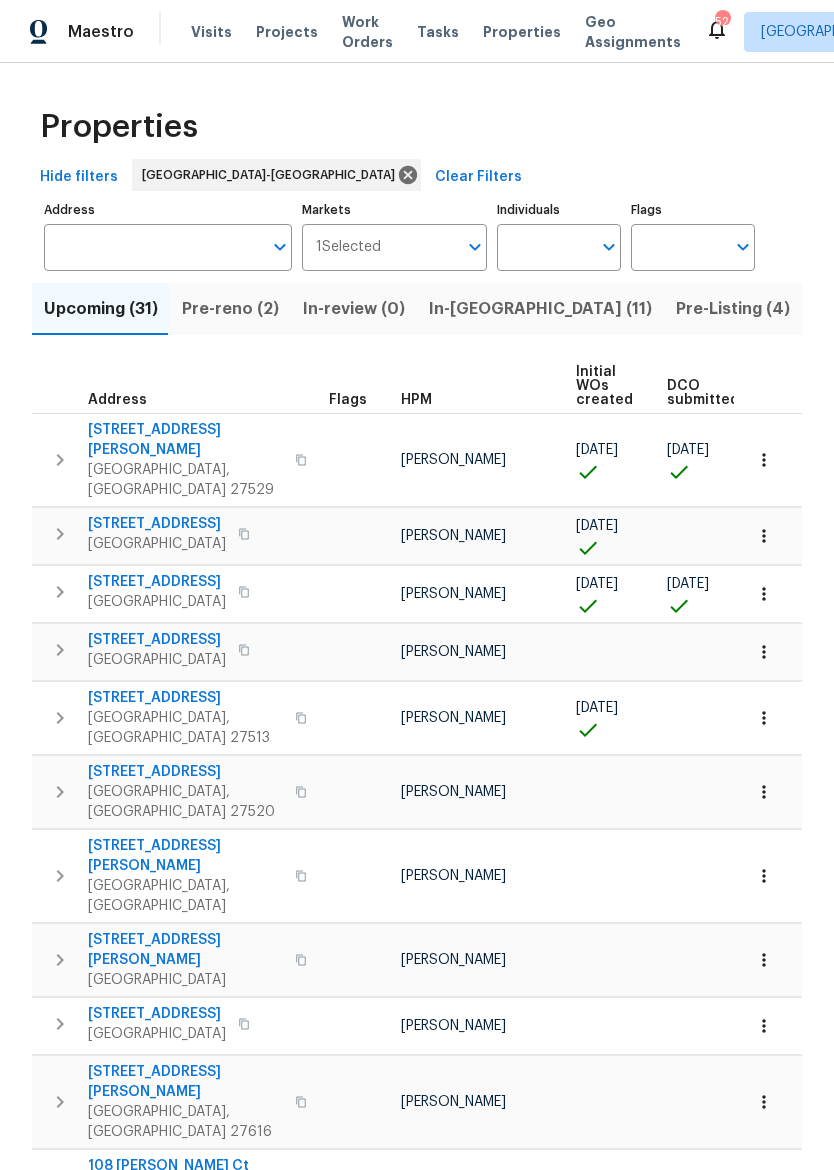 click 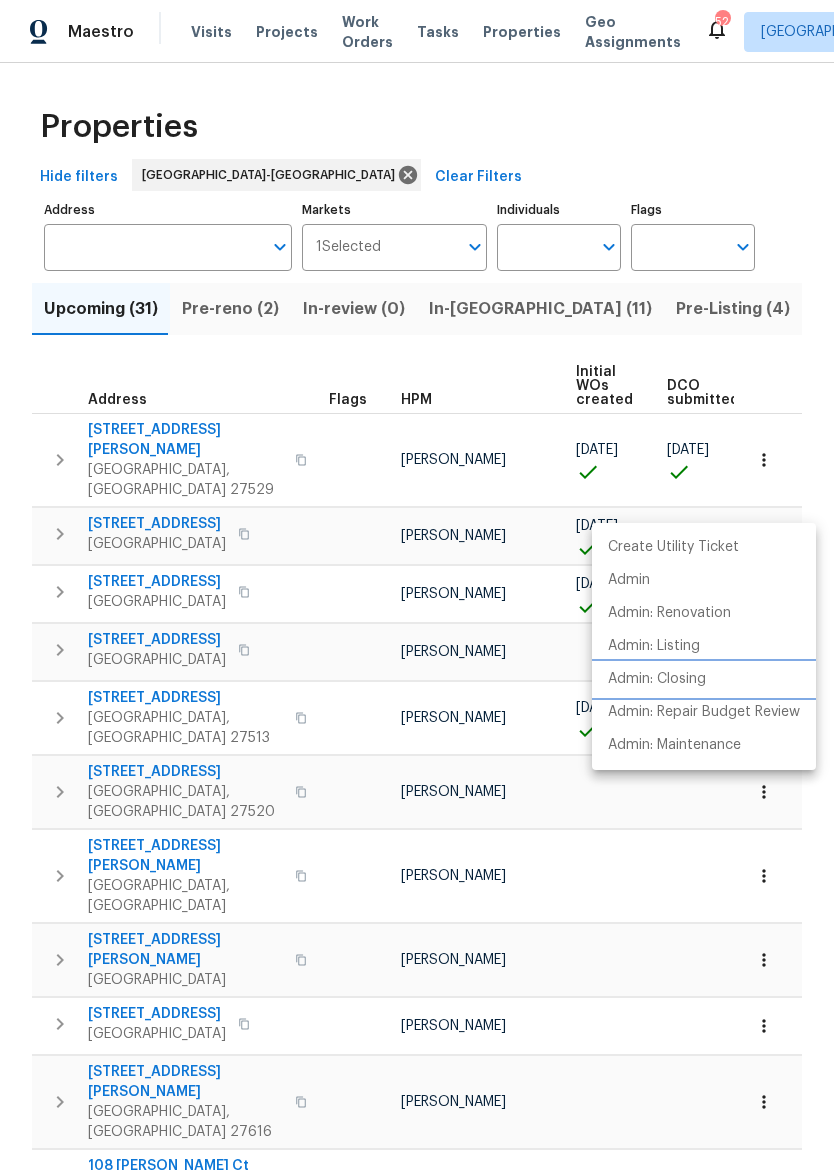 click on "Admin: Closing" at bounding box center [657, 679] 